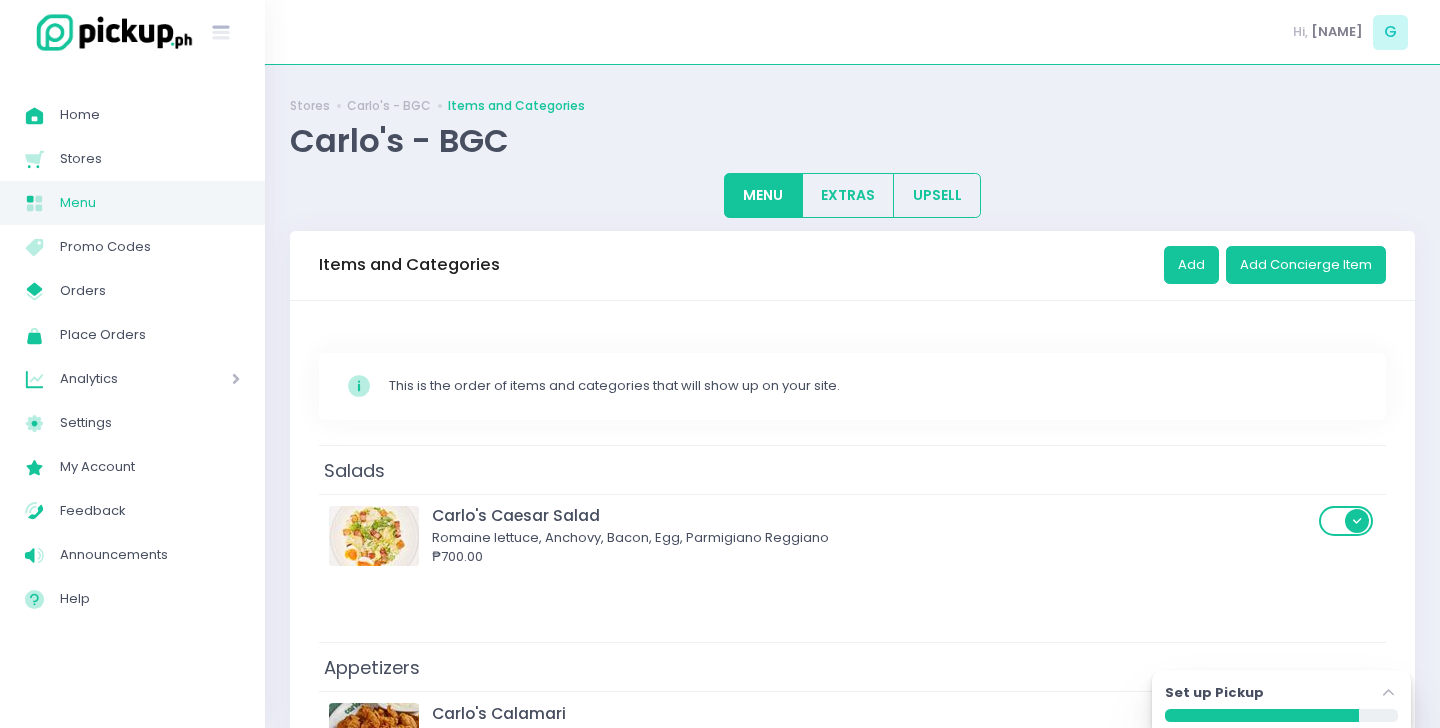 scroll, scrollTop: 0, scrollLeft: 0, axis: both 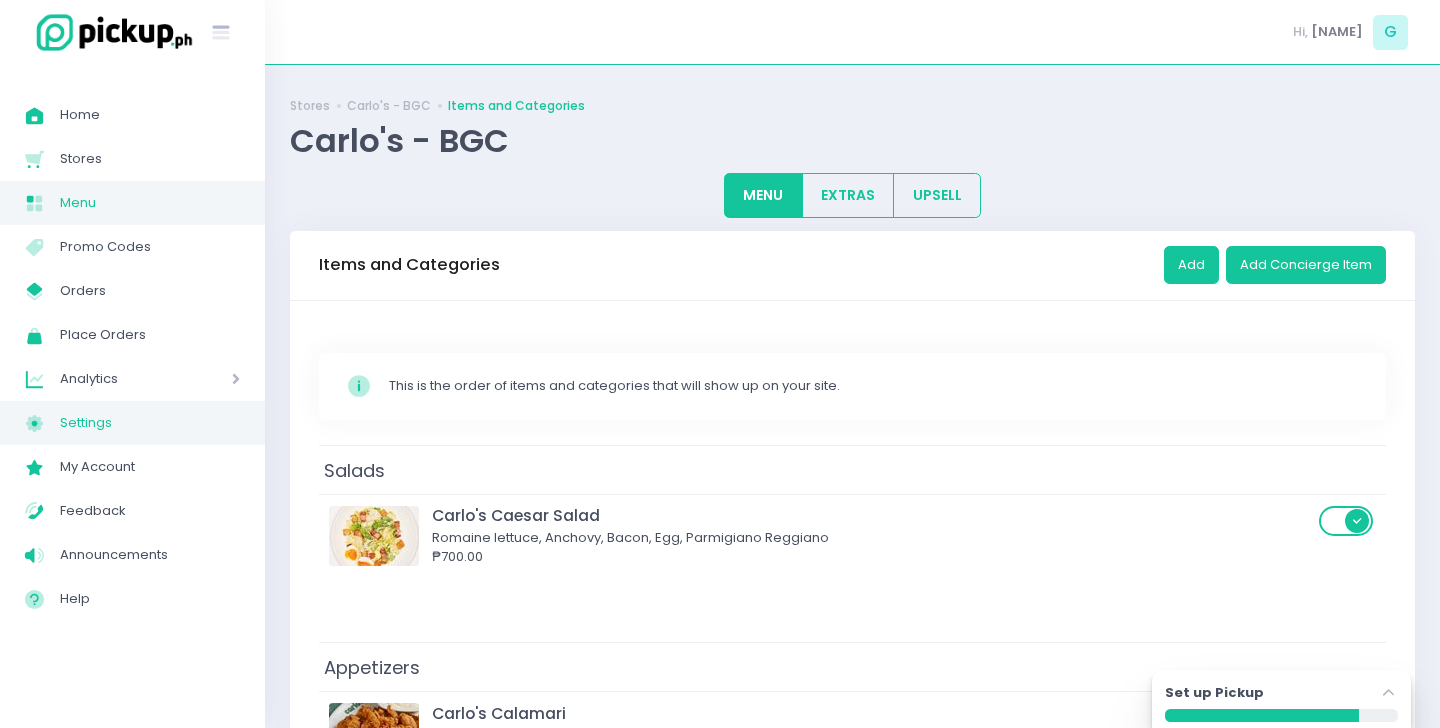 click on "Settings" at bounding box center [150, 423] 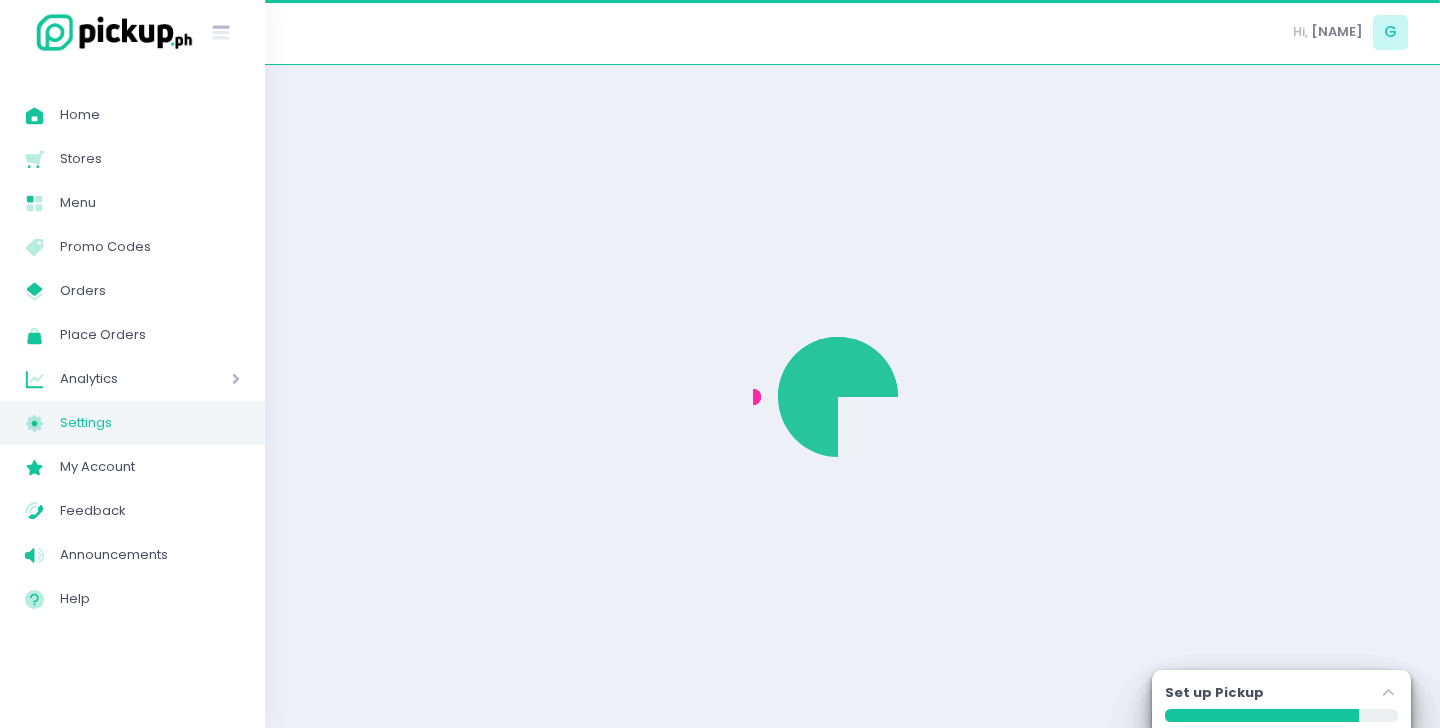 select on "active" 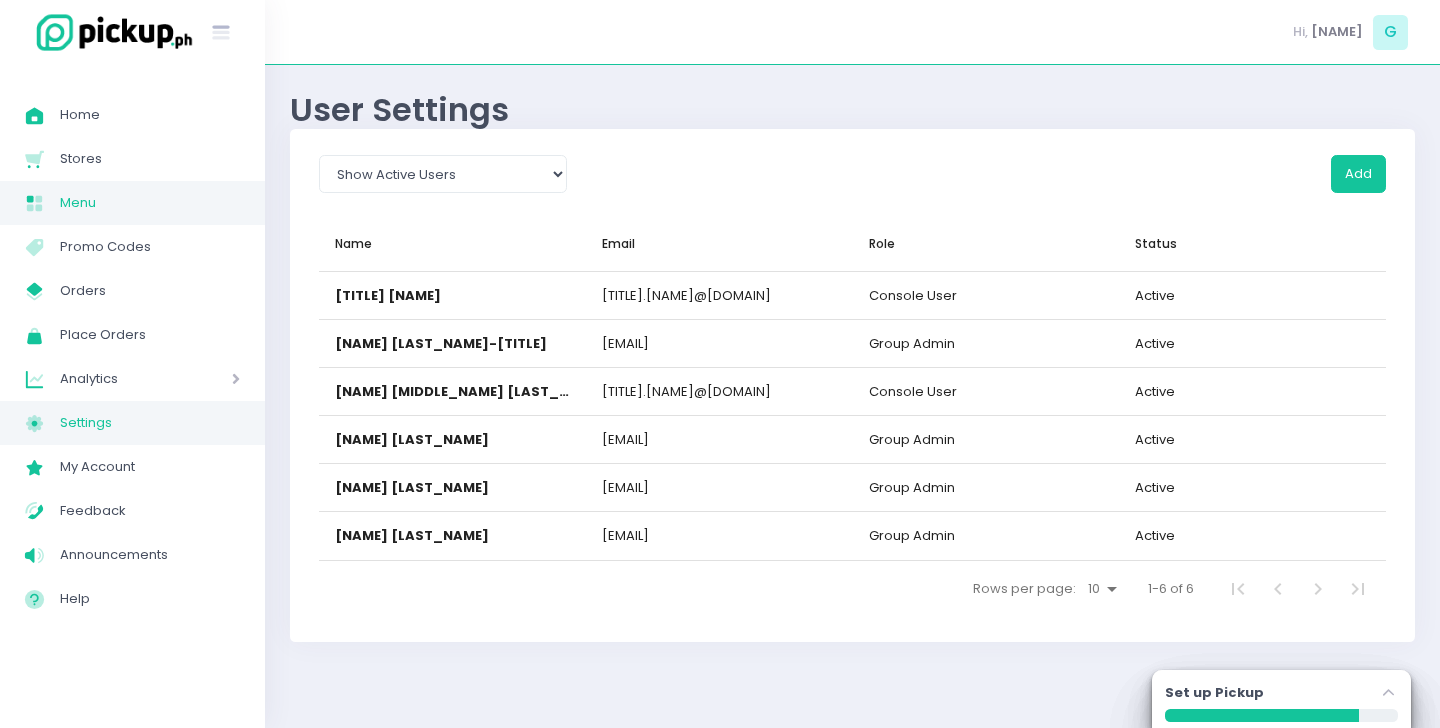 click on "Menu" at bounding box center (150, 203) 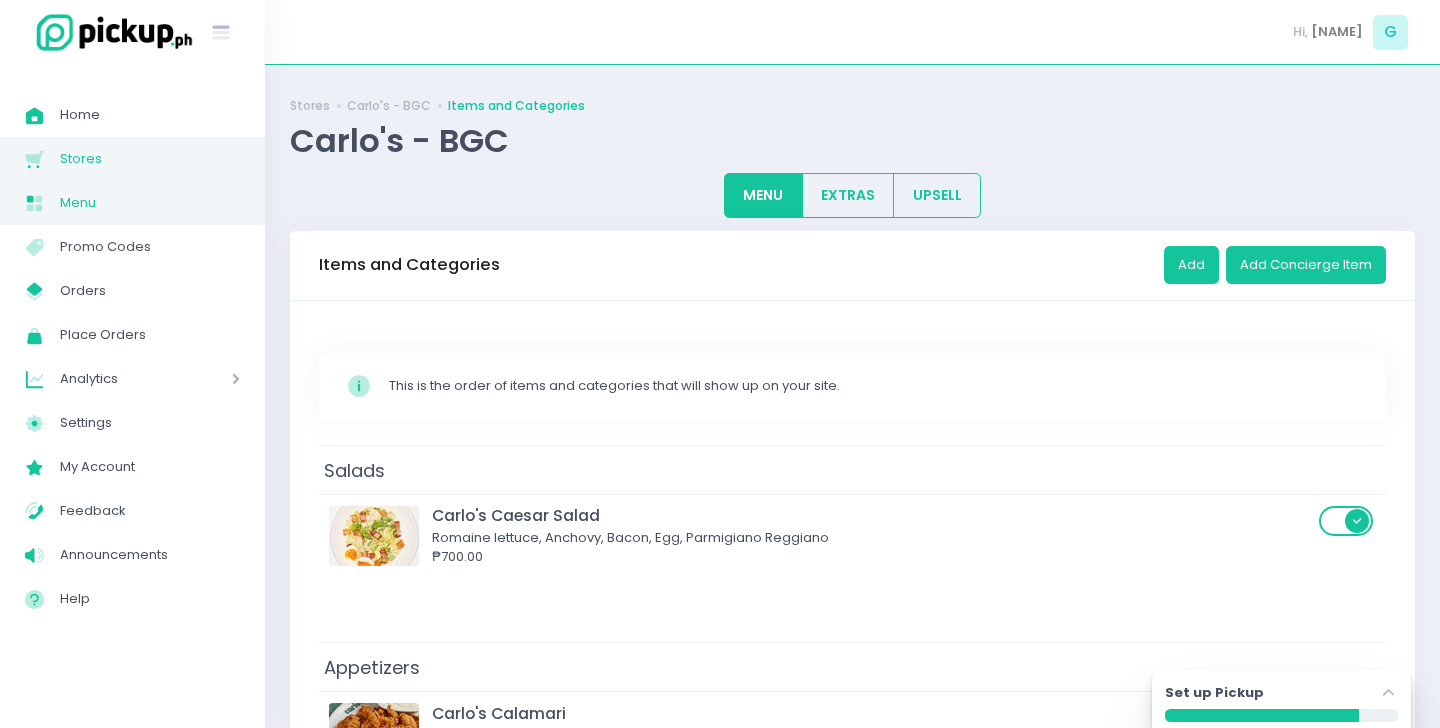 click on "Stores Created with Sketch. Stores" at bounding box center [132, 159] 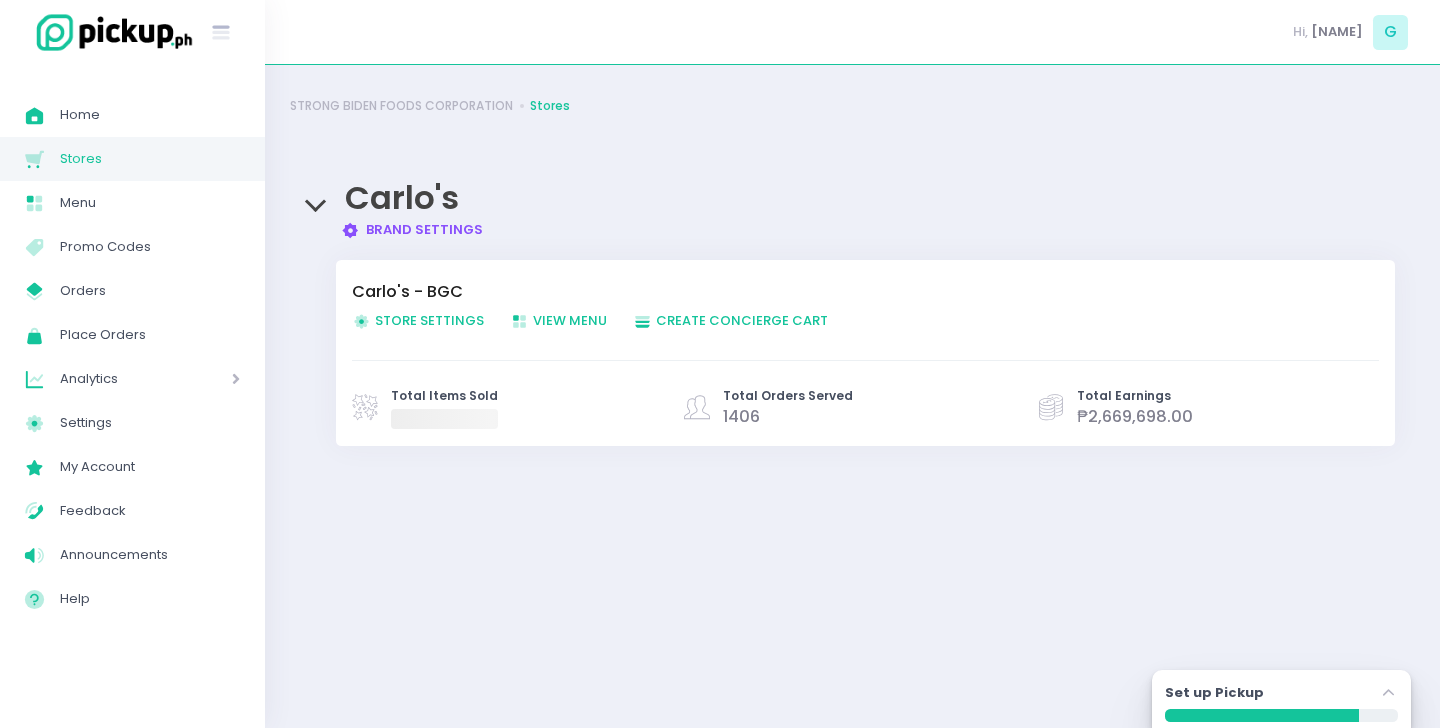click on "Store Settings Created with Sketch. Store Settings" at bounding box center (418, 320) 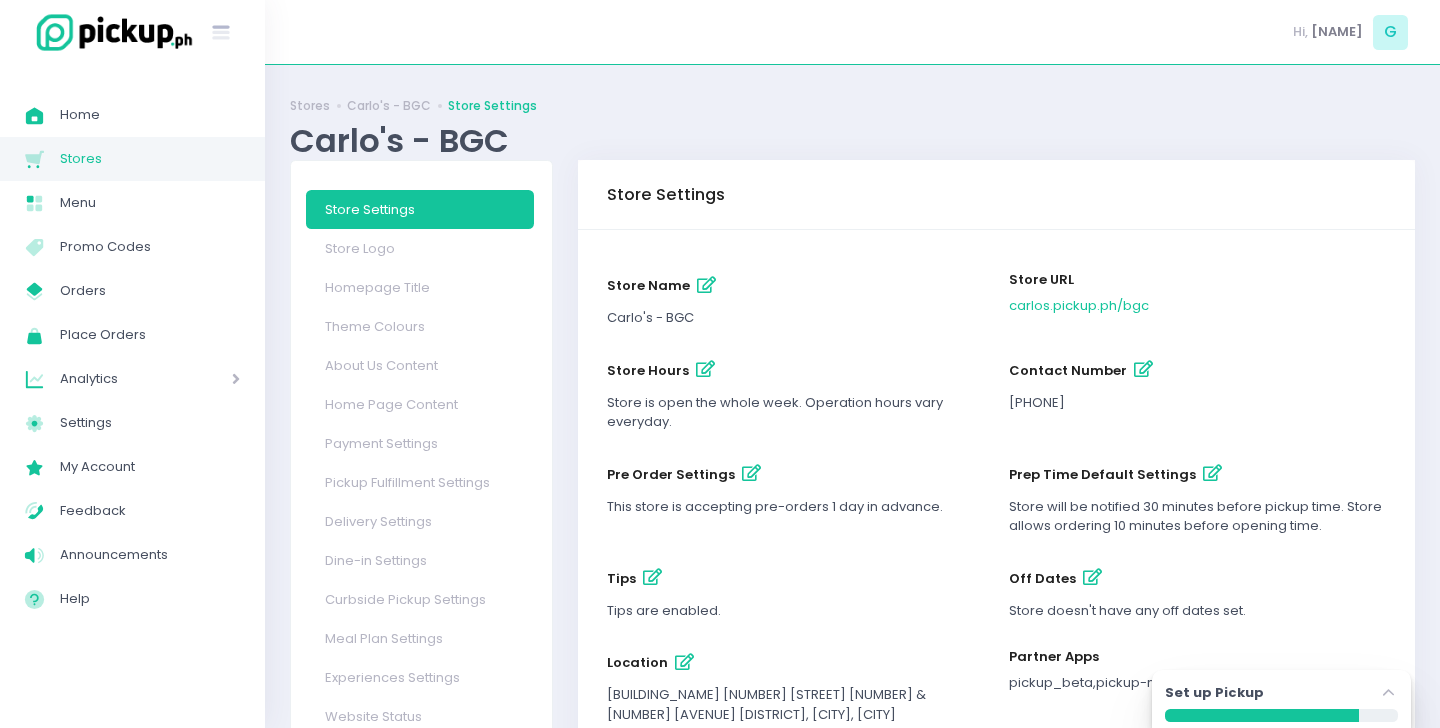 click on "store hours" at bounding box center (705, 370) 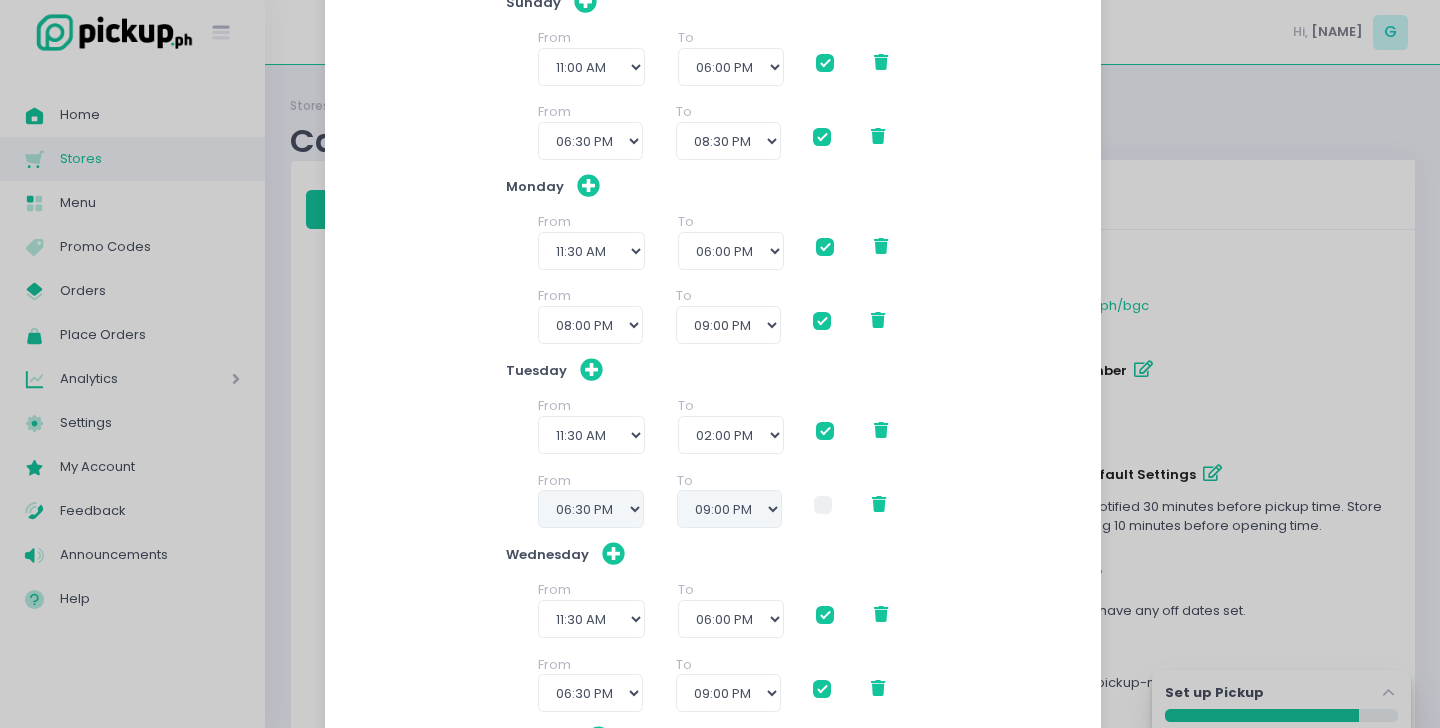 scroll, scrollTop: 168, scrollLeft: 0, axis: vertical 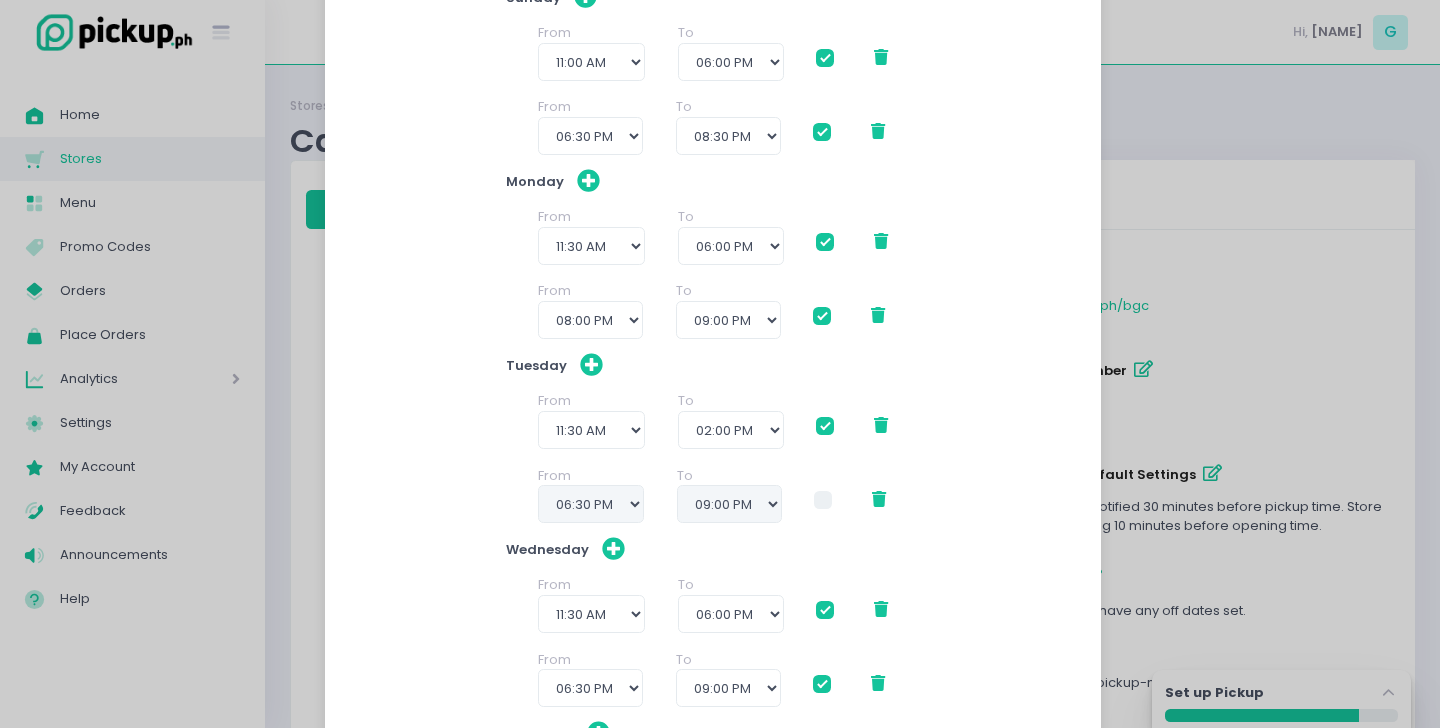 click at bounding box center [823, 500] 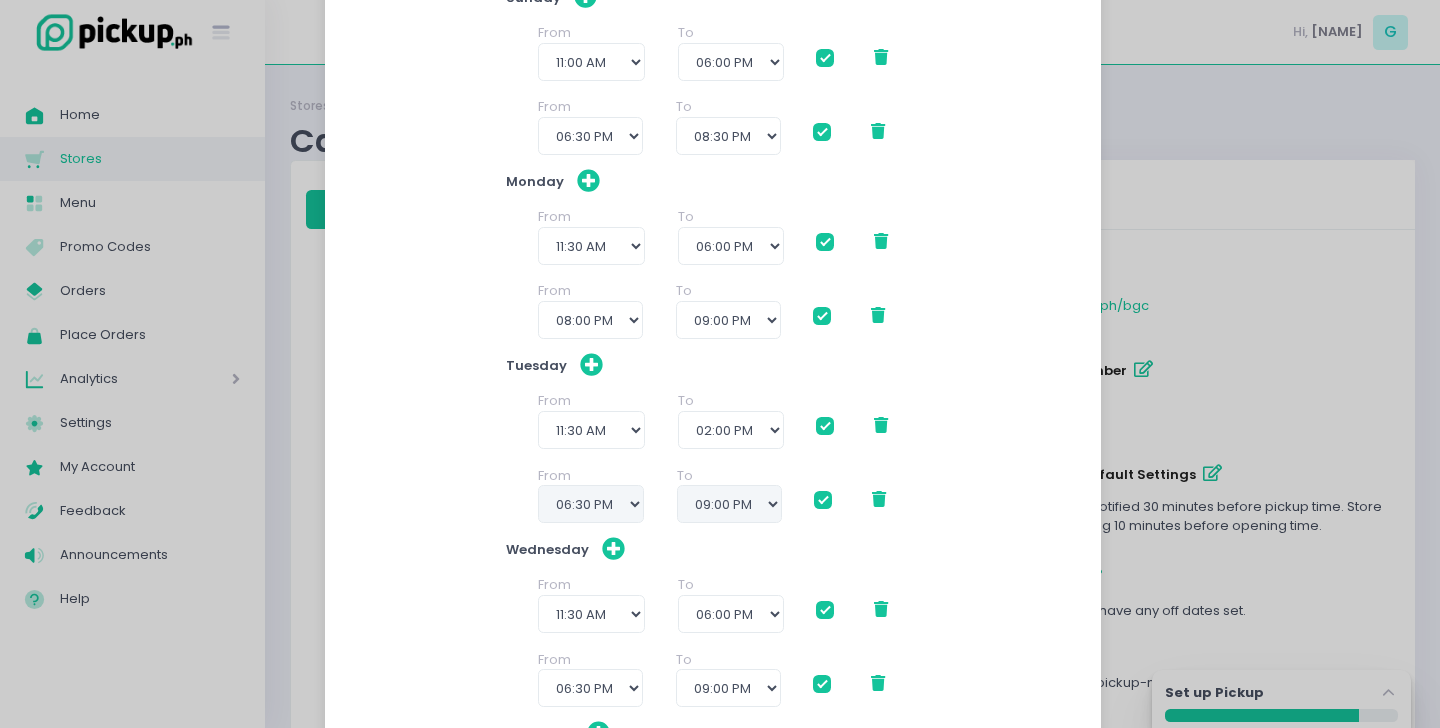 checkbox on "true" 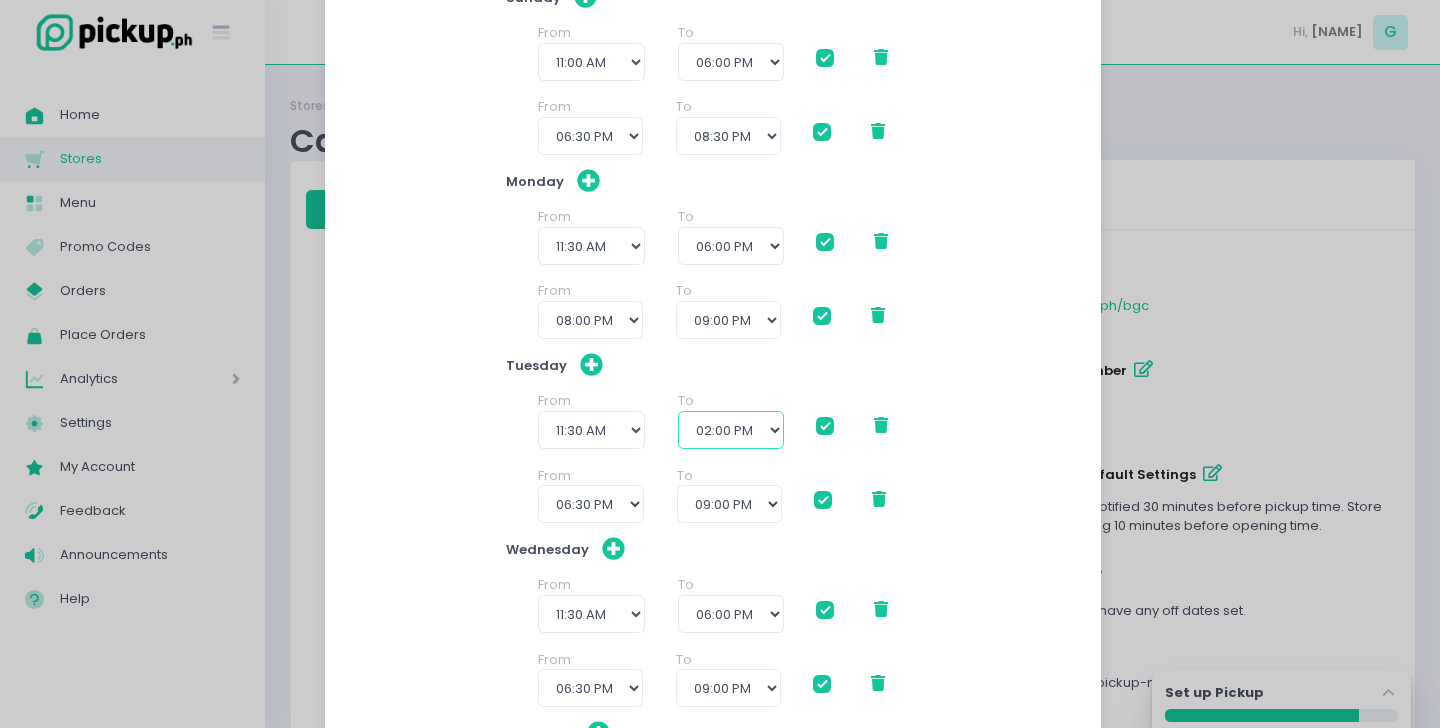 select on "18:00" 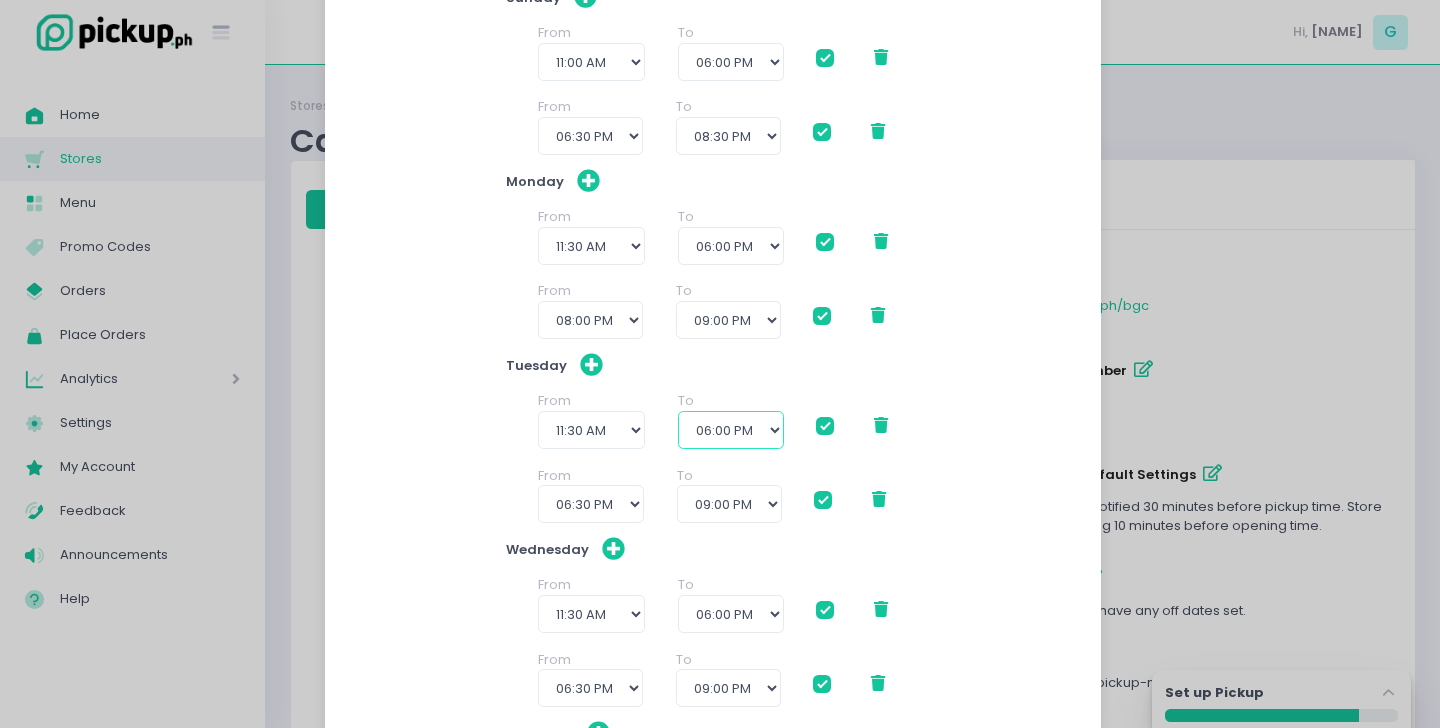 checkbox on "true" 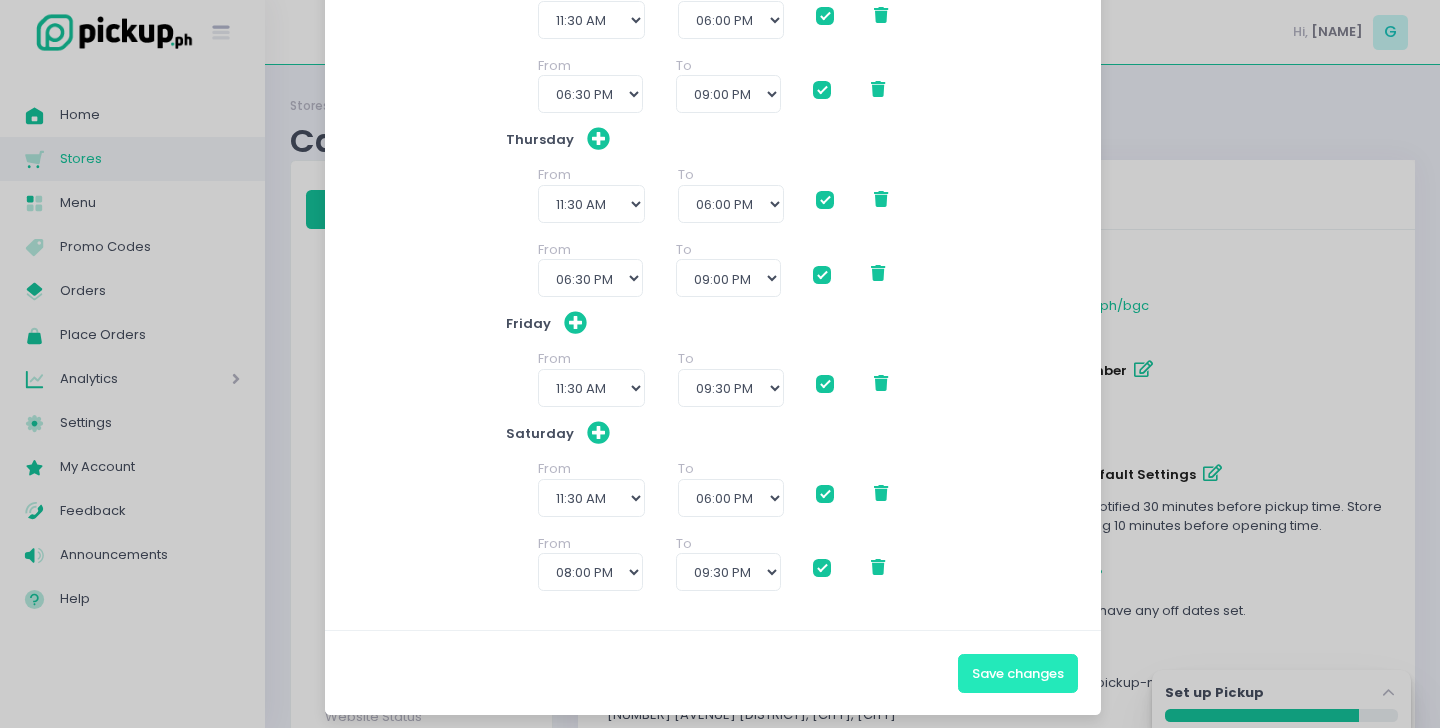 scroll, scrollTop: 761, scrollLeft: 0, axis: vertical 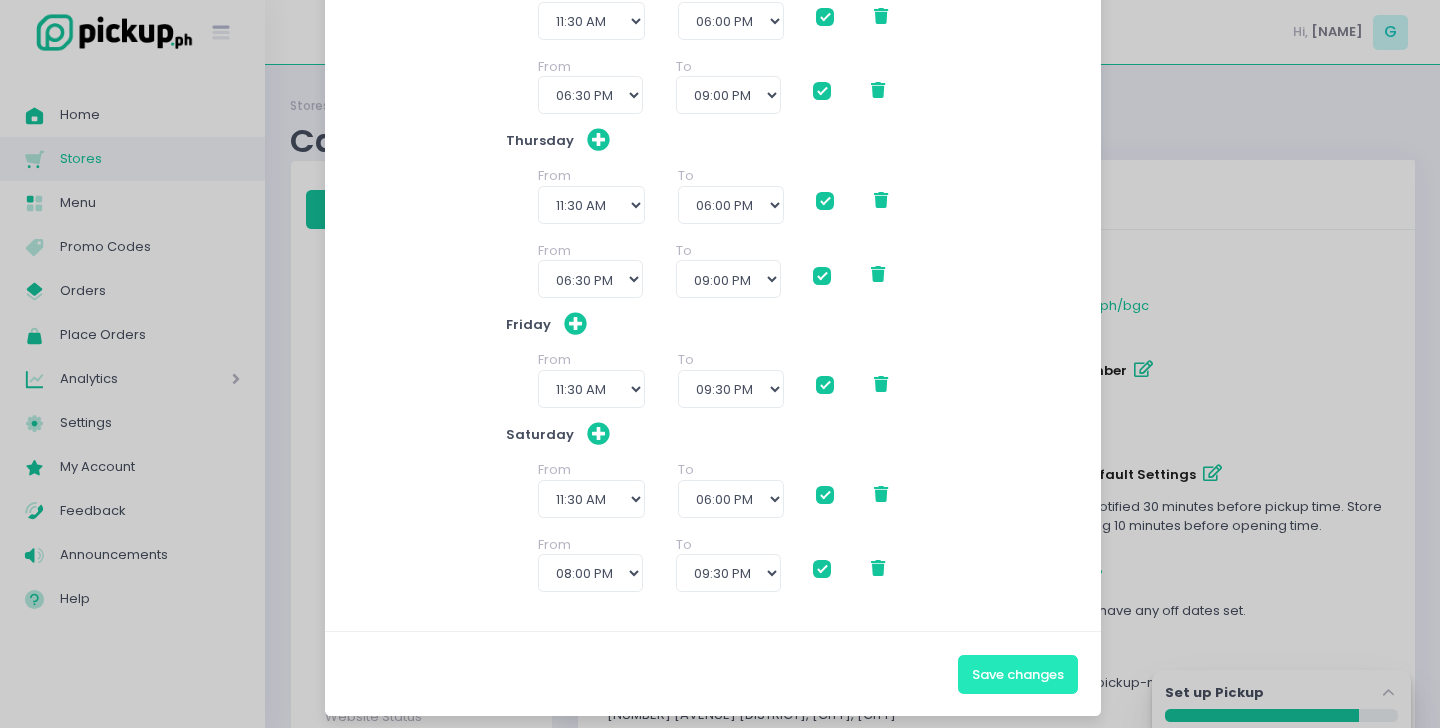 click on "Save changes" at bounding box center [1018, 674] 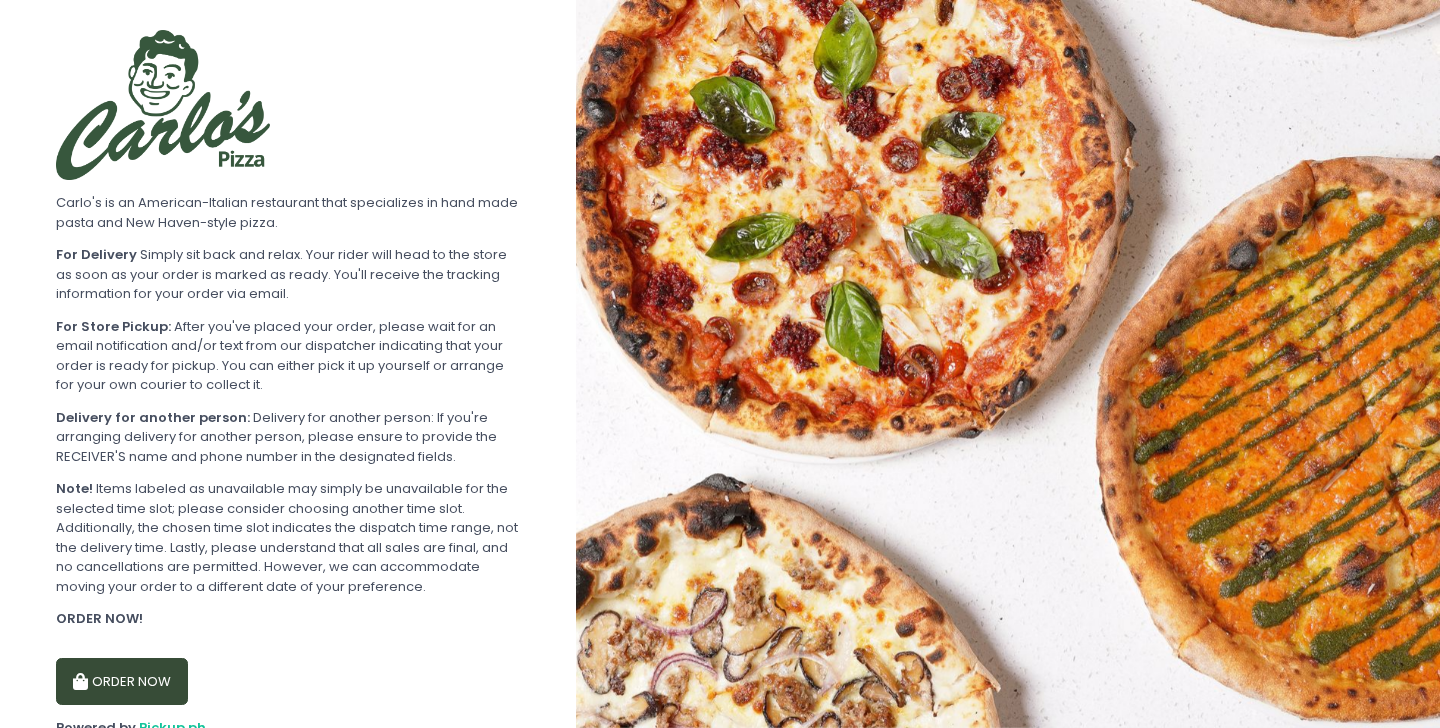scroll, scrollTop: 0, scrollLeft: 0, axis: both 